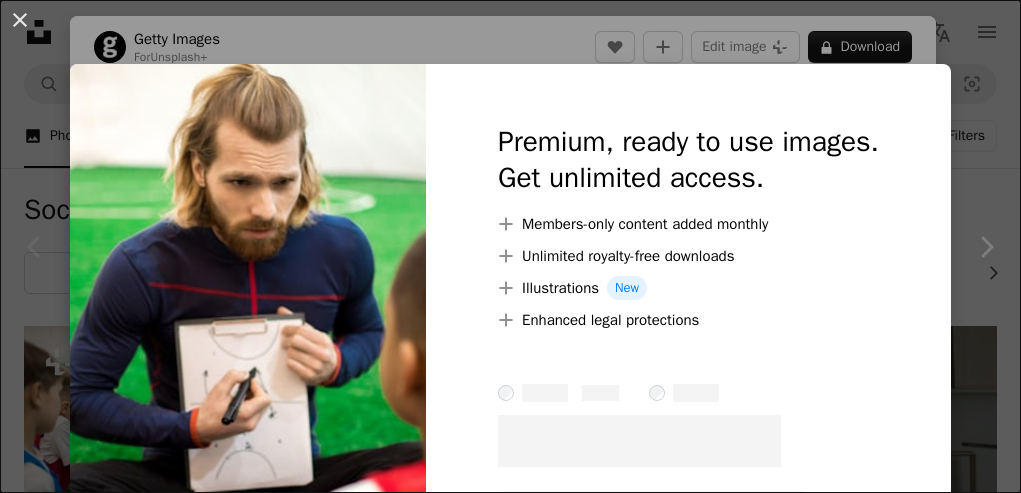 scroll, scrollTop: 200, scrollLeft: 0, axis: vertical 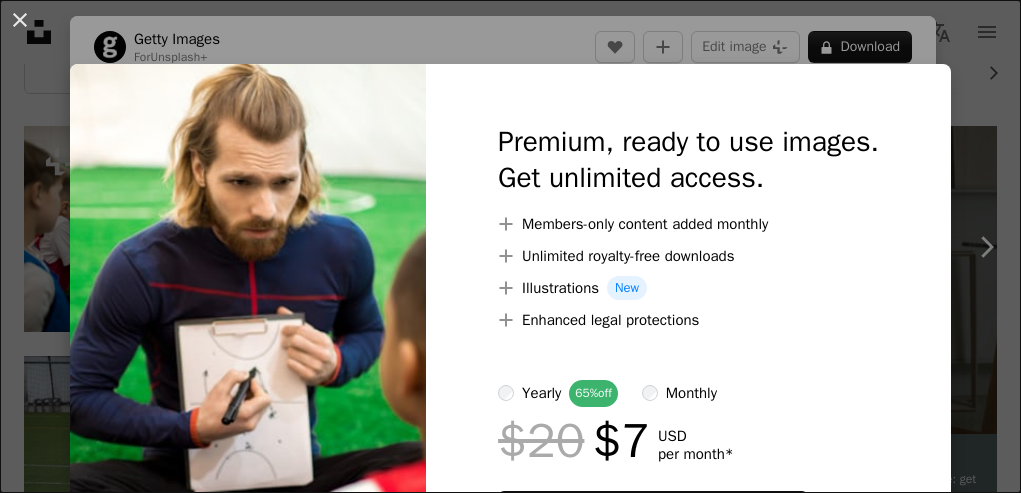 click on "An X shape Premium, ready to use images. Get unlimited access. A plus sign Members-only content added monthly A plus sign Unlimited royalty-free downloads A plus sign Illustrations  New A plus sign Enhanced legal protections yearly 65%  off monthly $20   $7 USD per month * Get  Unsplash+ * When paid annually, billed upfront  $84 Taxes where applicable. Renews automatically. Cancel anytime." at bounding box center (510, 246) 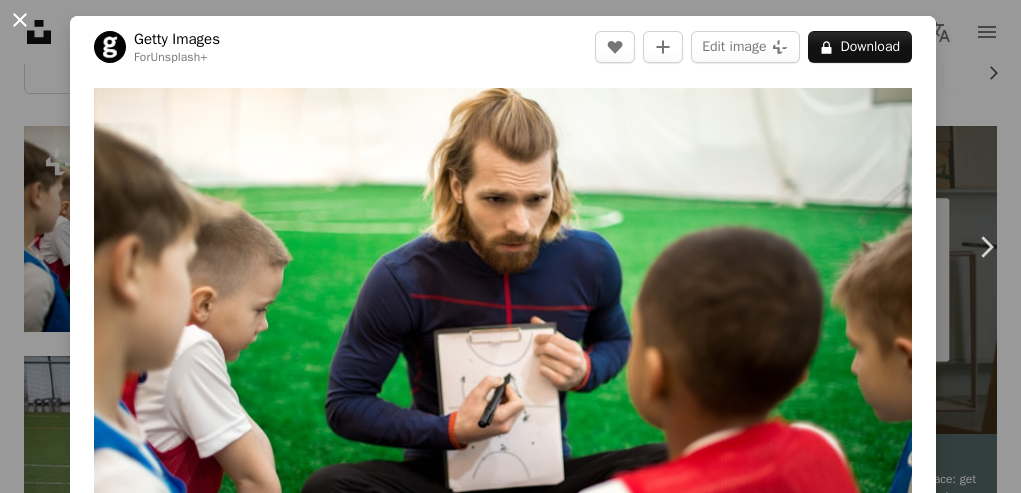 click on "An X shape" at bounding box center (20, 20) 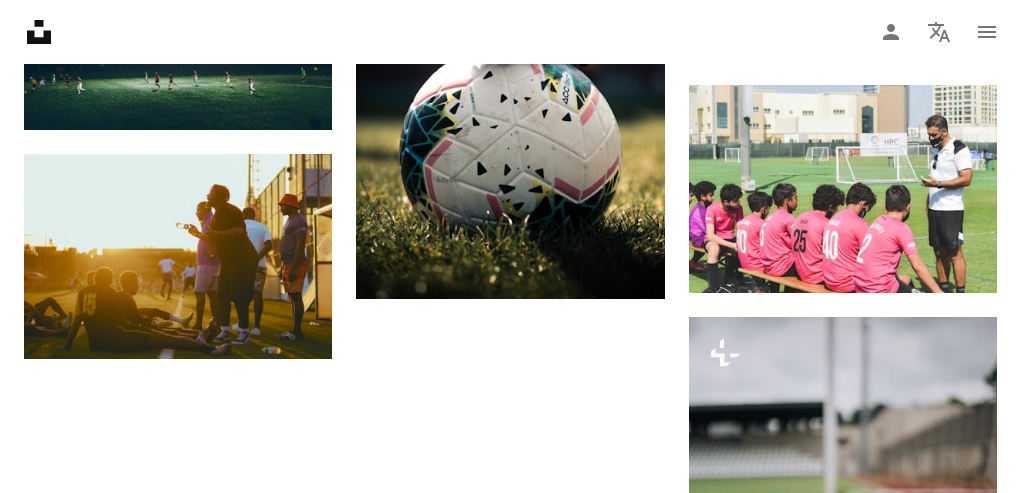 scroll, scrollTop: 1840, scrollLeft: 0, axis: vertical 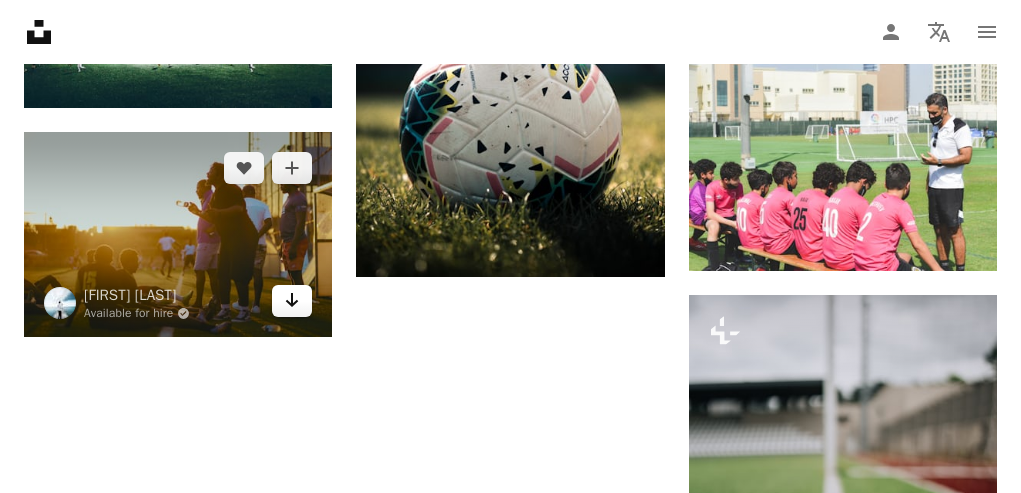 click on "Arrow pointing down" 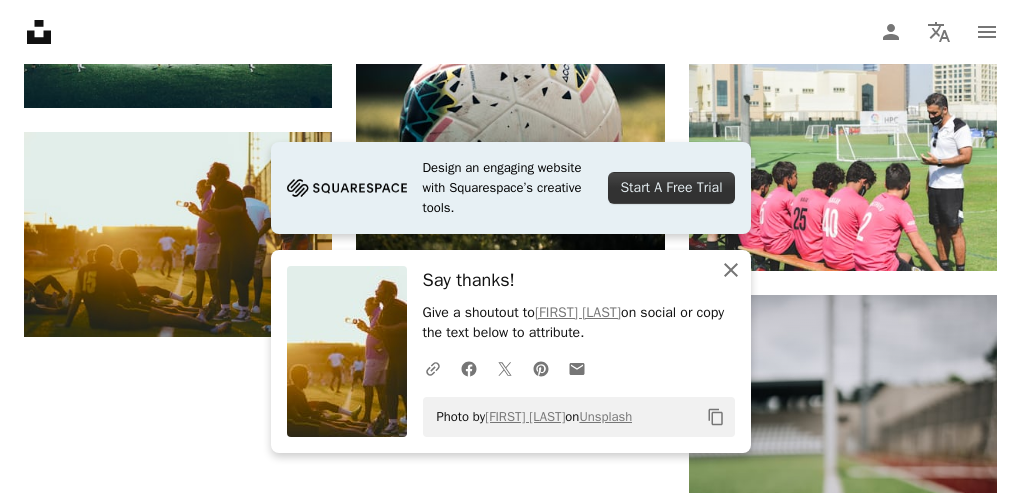 click 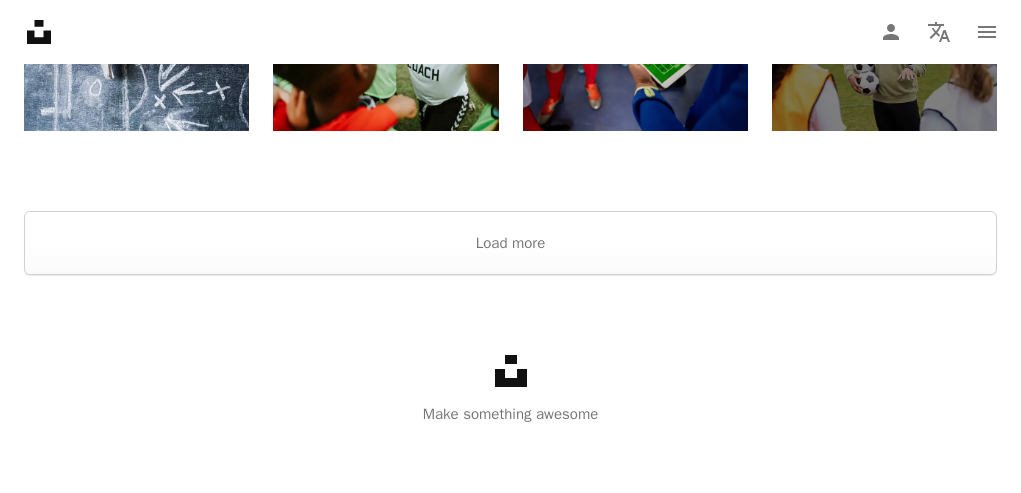 scroll, scrollTop: 2914, scrollLeft: 0, axis: vertical 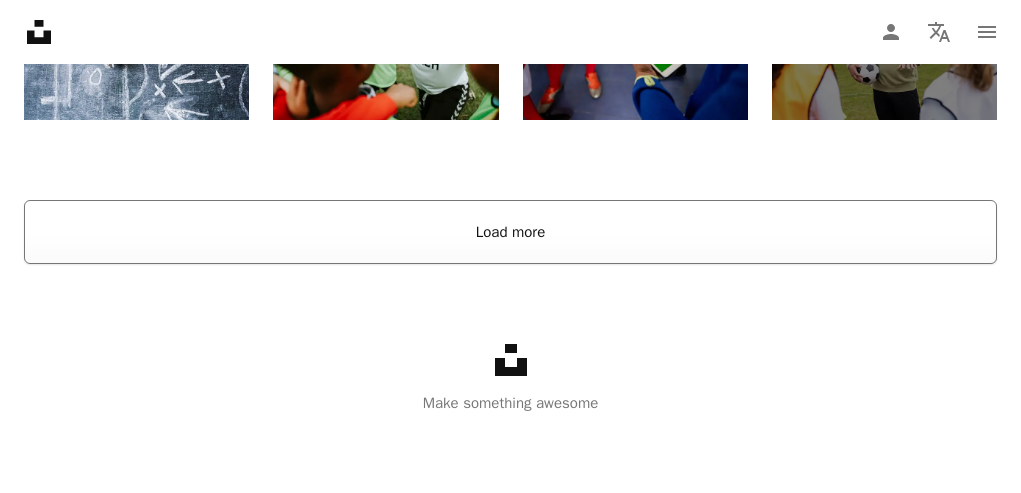 click on "Load more" at bounding box center (510, 232) 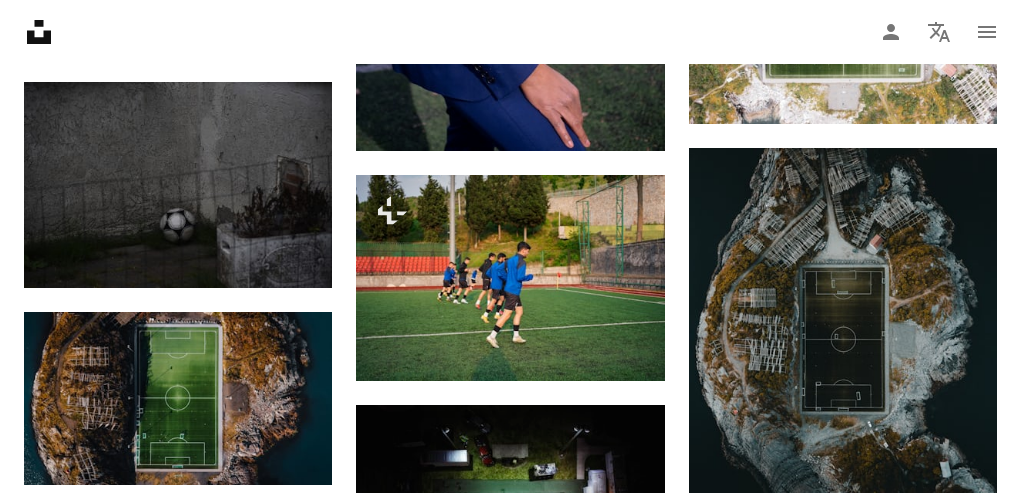 scroll, scrollTop: 10154, scrollLeft: 0, axis: vertical 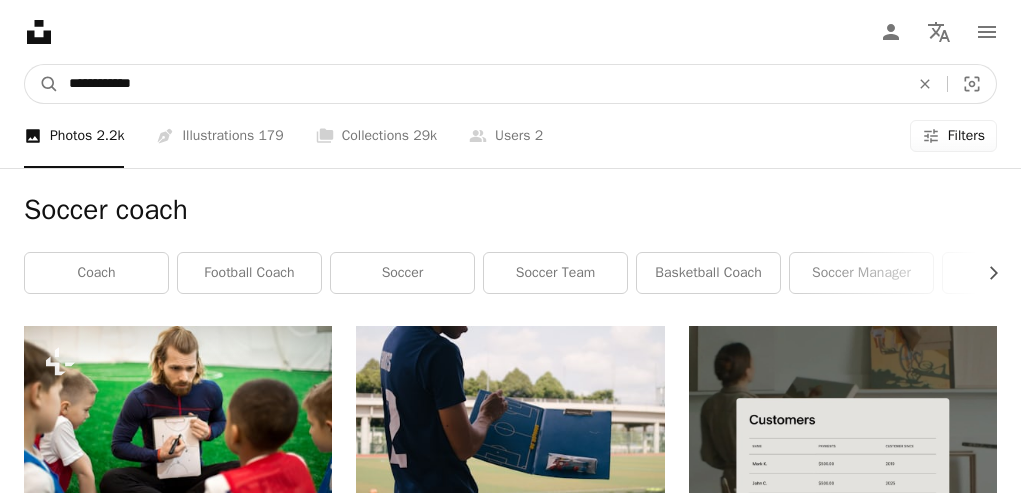 drag, startPoint x: 164, startPoint y: 81, endPoint x: 11, endPoint y: 78, distance: 153.0294 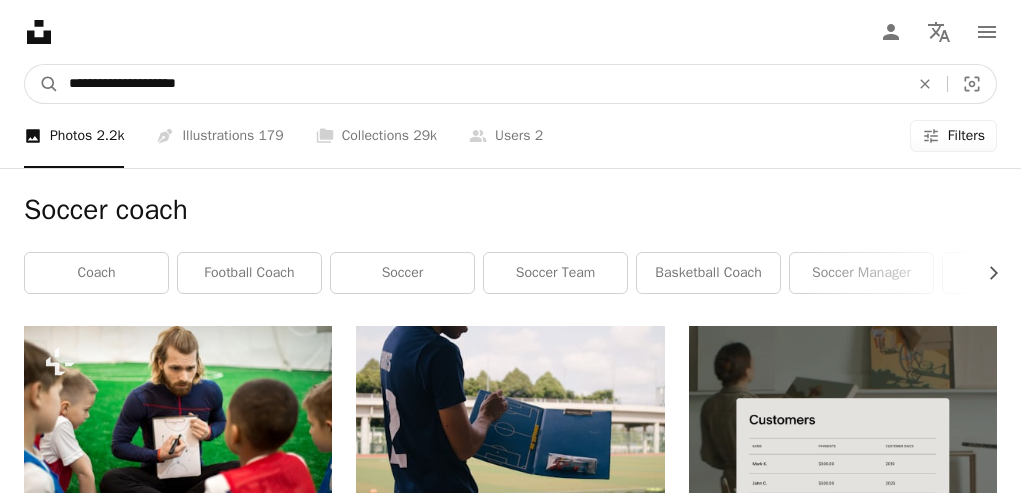 type on "**********" 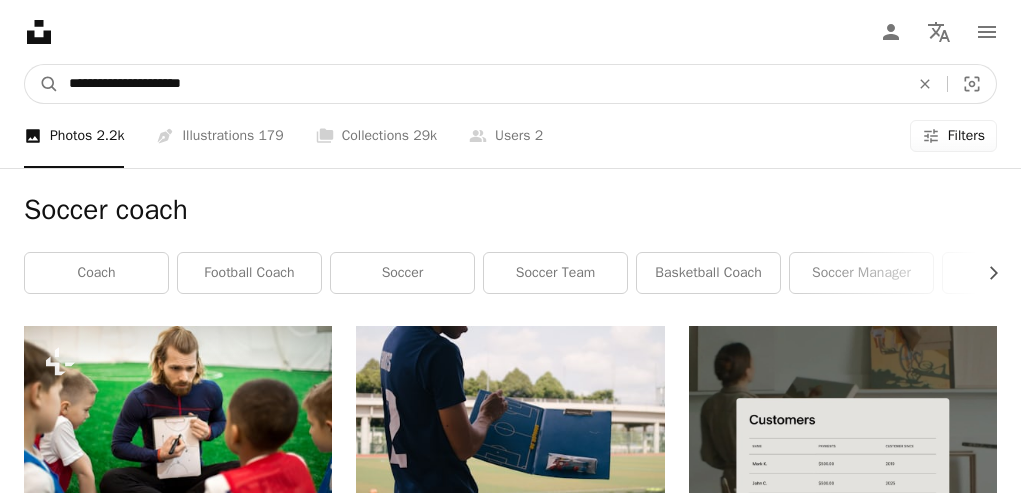 click on "A magnifying glass" at bounding box center (42, 84) 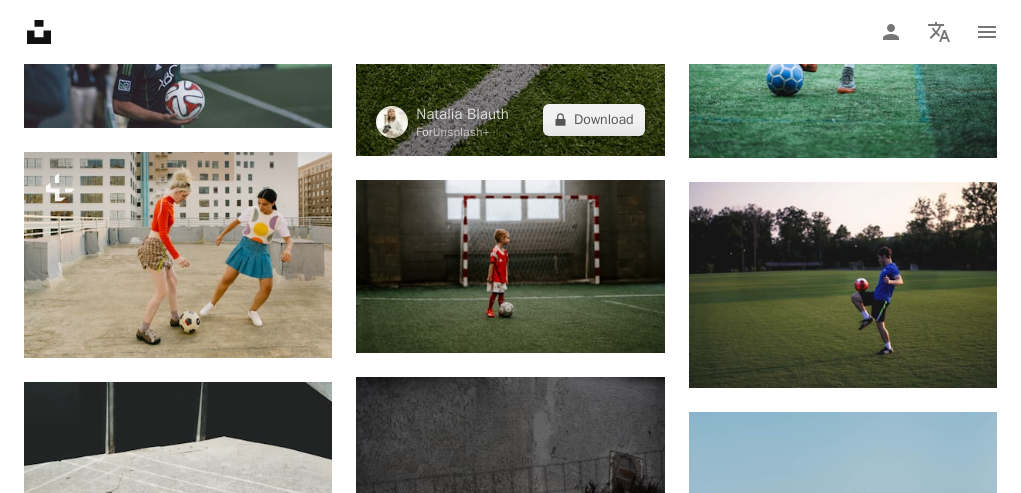 scroll, scrollTop: 1120, scrollLeft: 0, axis: vertical 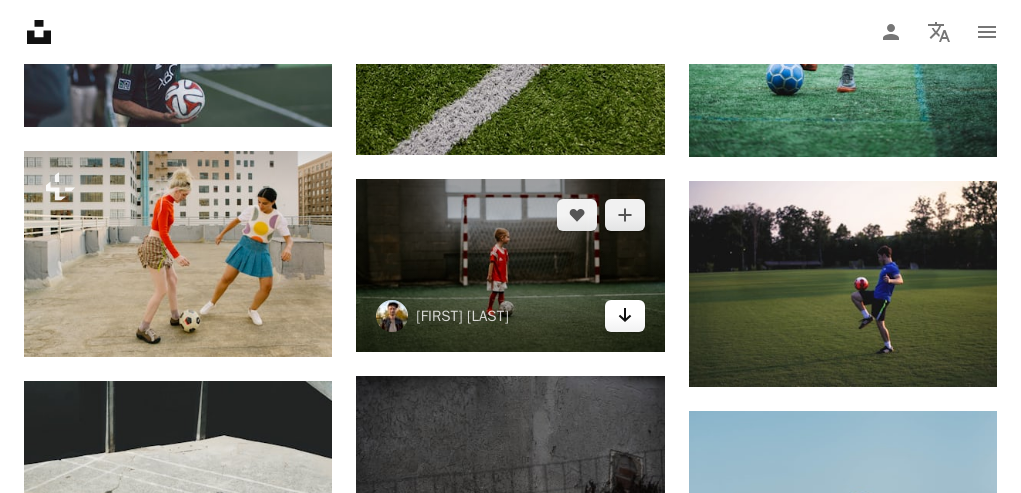 click on "Arrow pointing down" 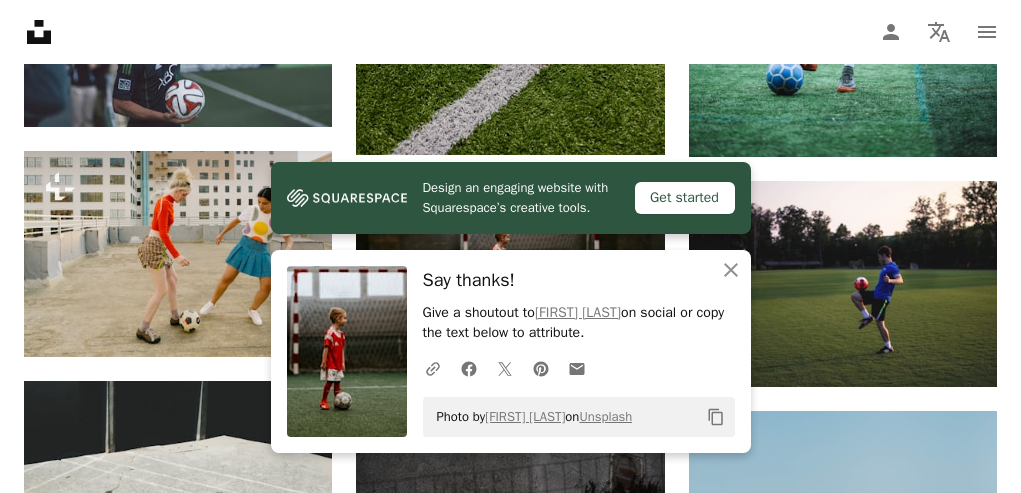 click on "Unsplash logo Unsplash Home A photo Pen Tool A compass A stack of folders Download Person Localization icon navigation menu" at bounding box center [510, 32] 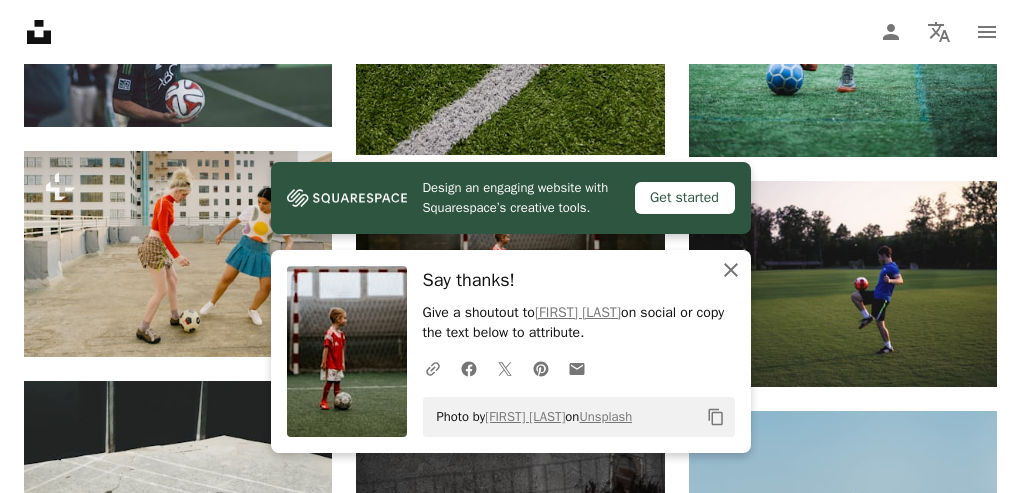 click on "An X shape" 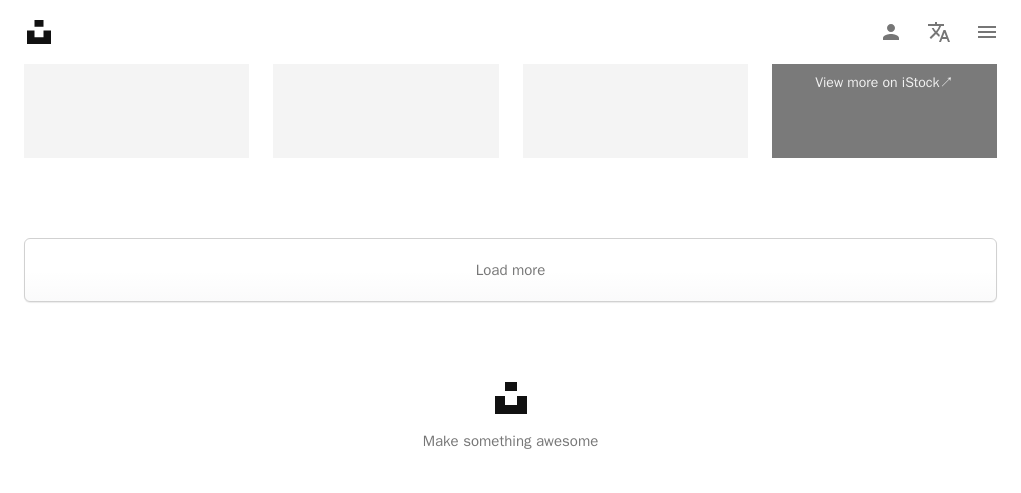 scroll, scrollTop: 3150, scrollLeft: 0, axis: vertical 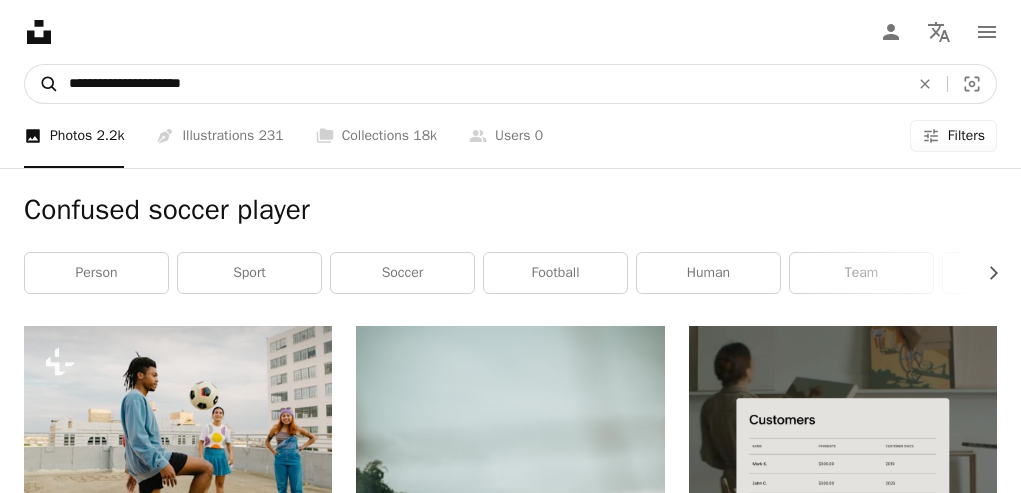 drag, startPoint x: 239, startPoint y: 84, endPoint x: 26, endPoint y: 89, distance: 213.05867 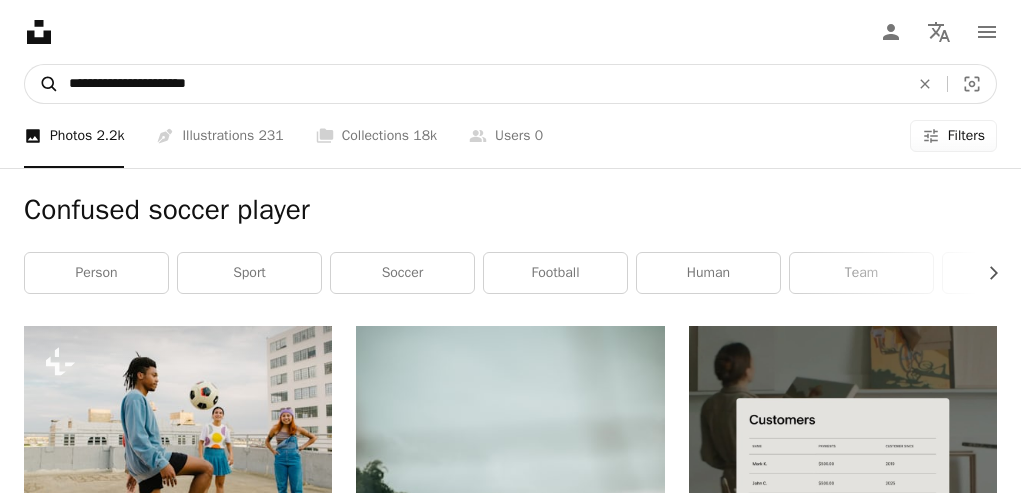 type on "**********" 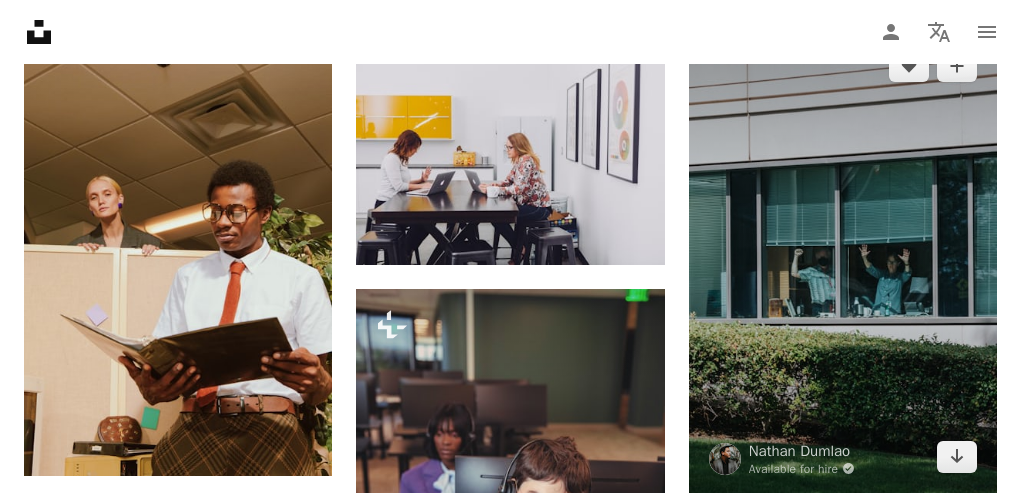 scroll, scrollTop: 1640, scrollLeft: 0, axis: vertical 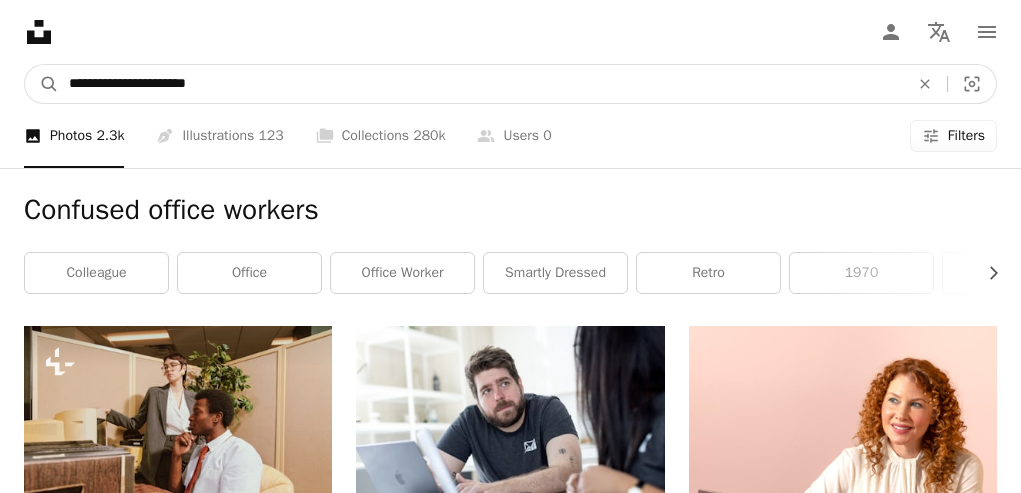 drag, startPoint x: 233, startPoint y: 84, endPoint x: 0, endPoint y: 72, distance: 233.3088 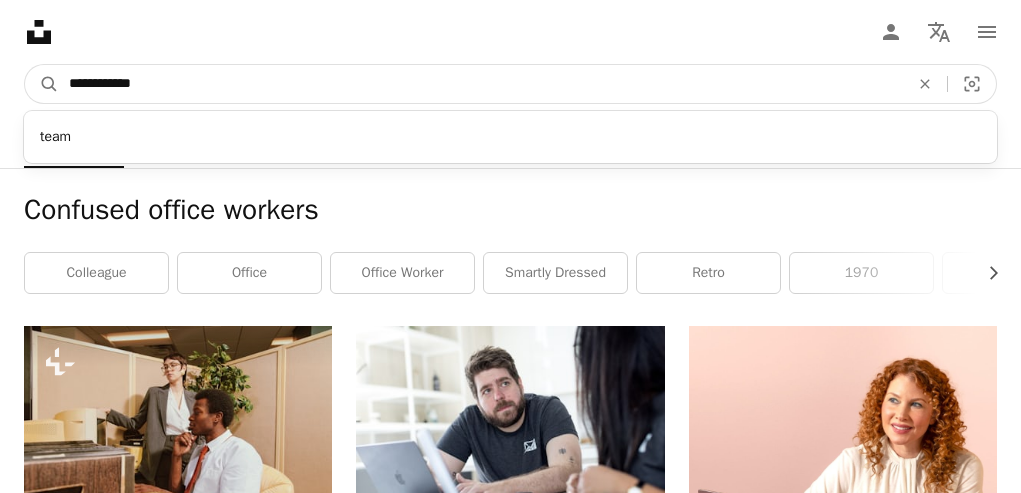 type on "**********" 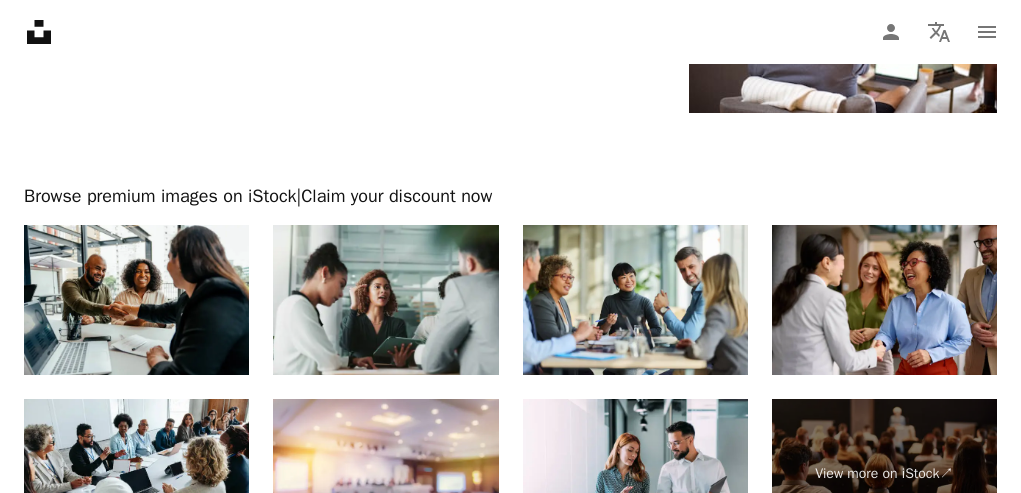 scroll, scrollTop: 2240, scrollLeft: 0, axis: vertical 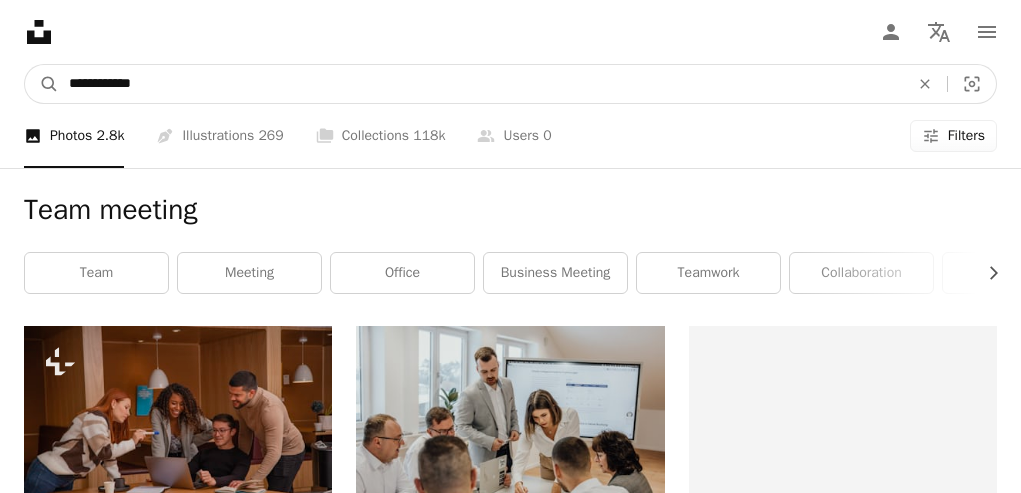 click on "**********" at bounding box center (481, 84) 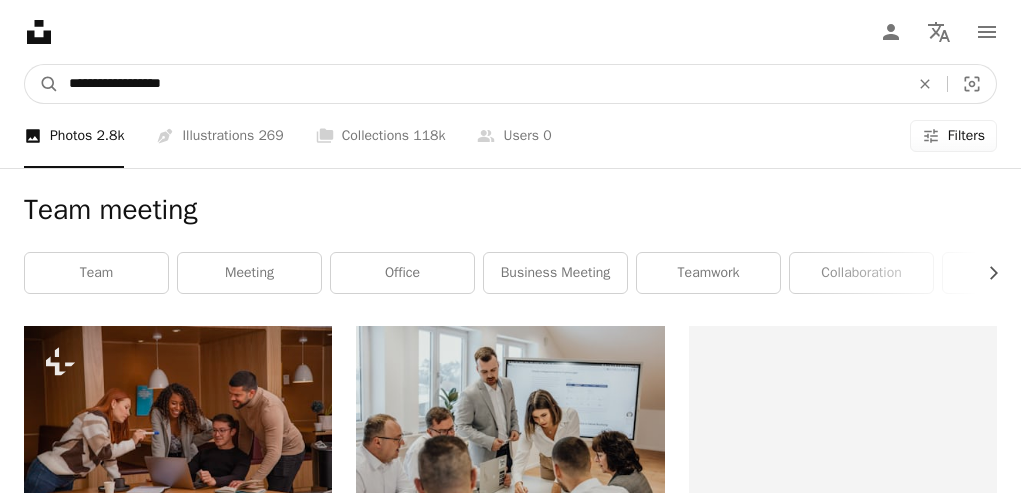 type on "**********" 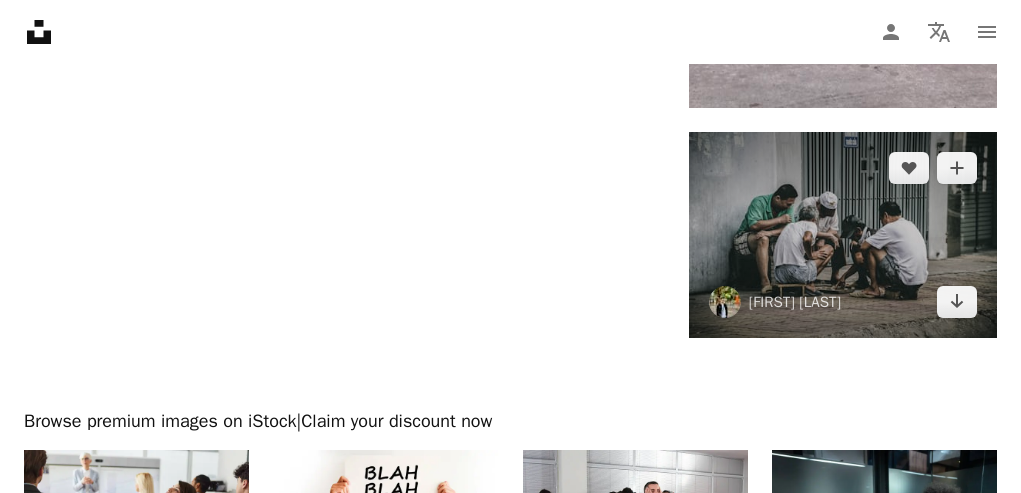 scroll, scrollTop: 2280, scrollLeft: 0, axis: vertical 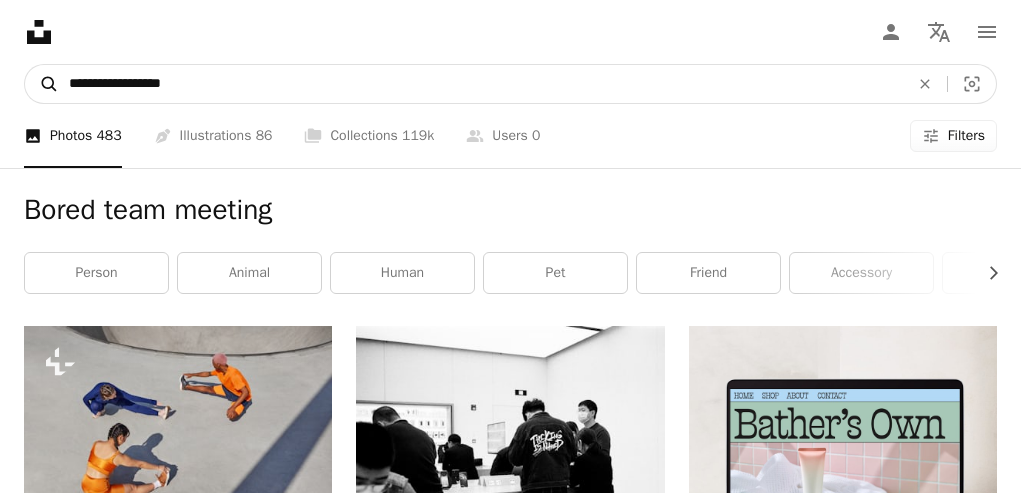 drag, startPoint x: 232, startPoint y: 88, endPoint x: 24, endPoint y: 77, distance: 208.29066 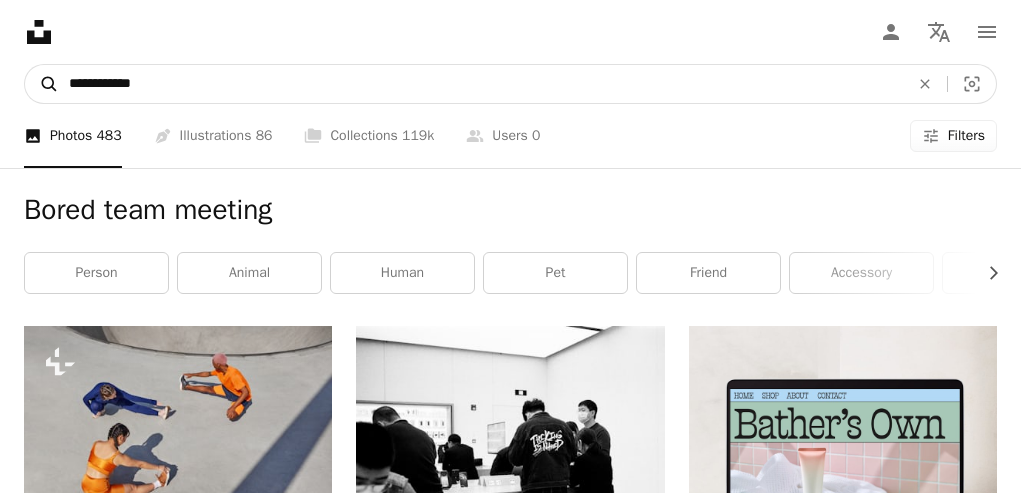 type on "**********" 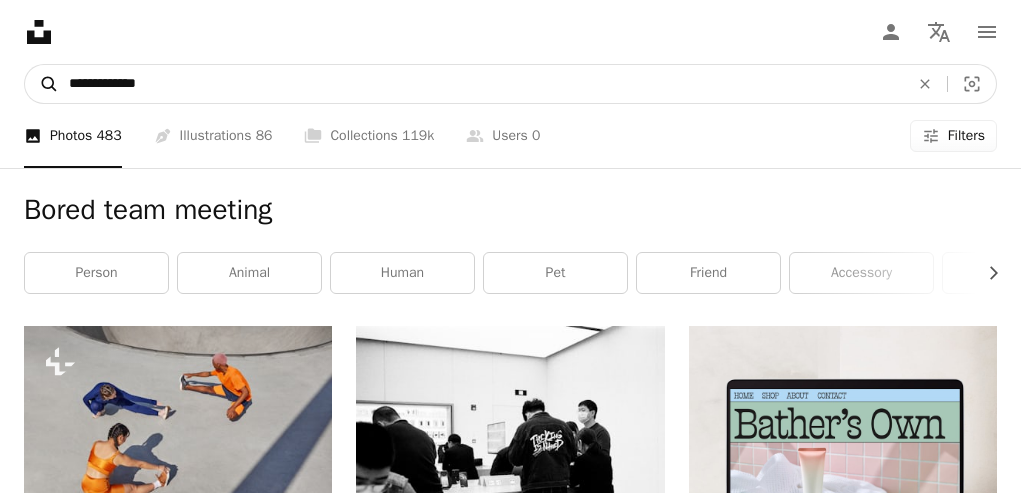 click on "A magnifying glass" at bounding box center [42, 84] 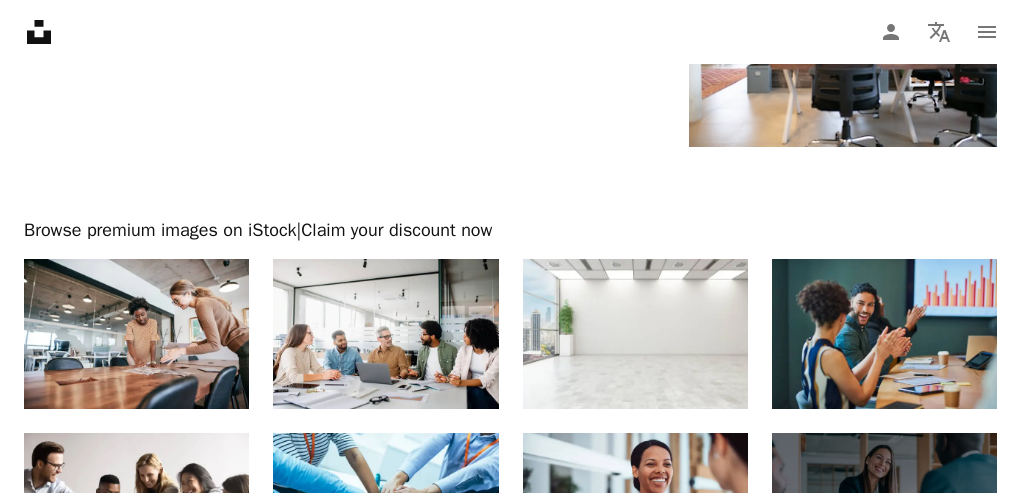 scroll, scrollTop: 2760, scrollLeft: 0, axis: vertical 